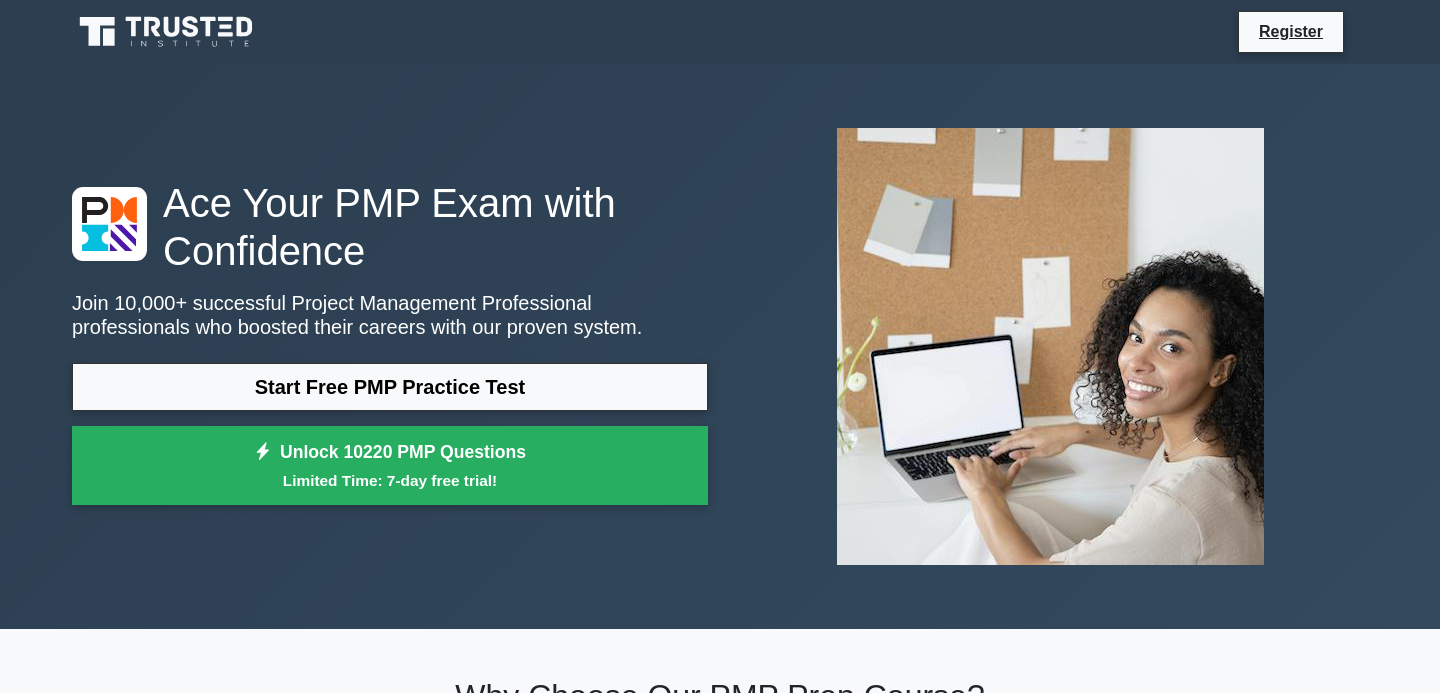 scroll, scrollTop: 0, scrollLeft: 0, axis: both 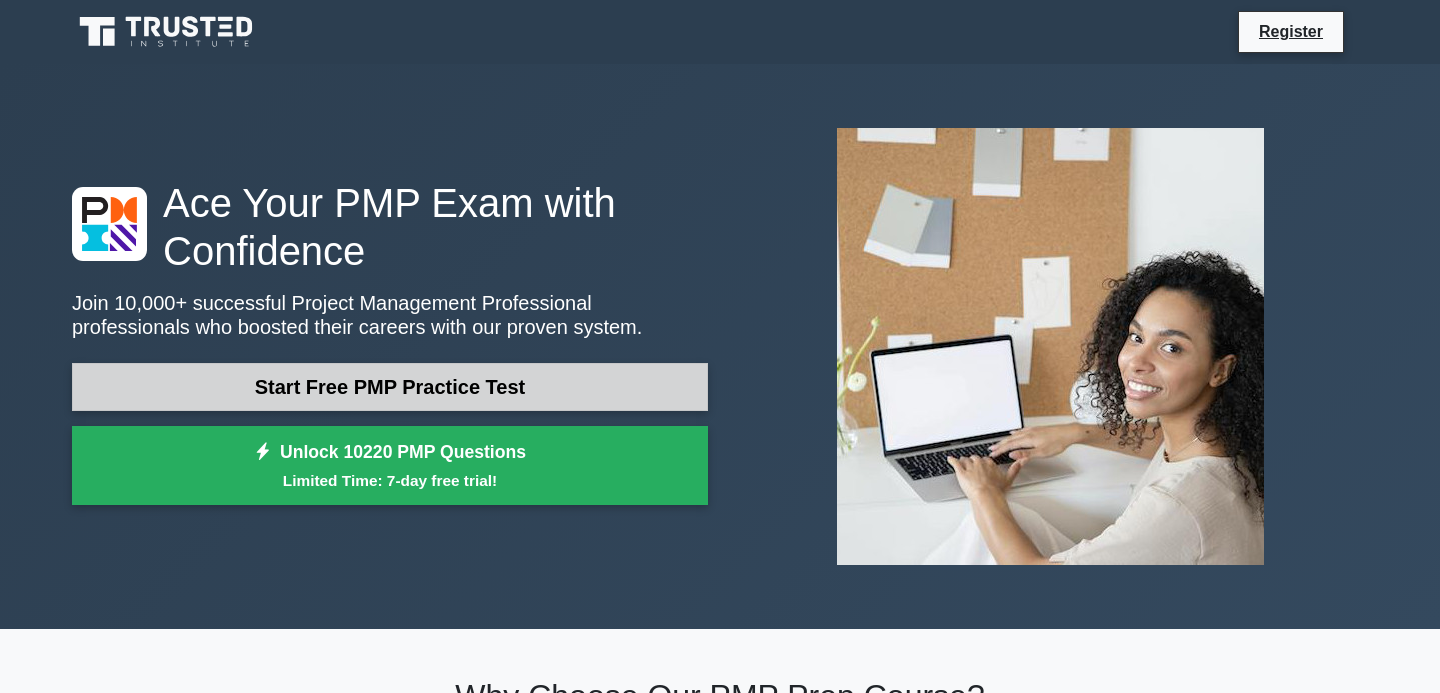 click on "Start Free PMP Practice Test" at bounding box center (390, 387) 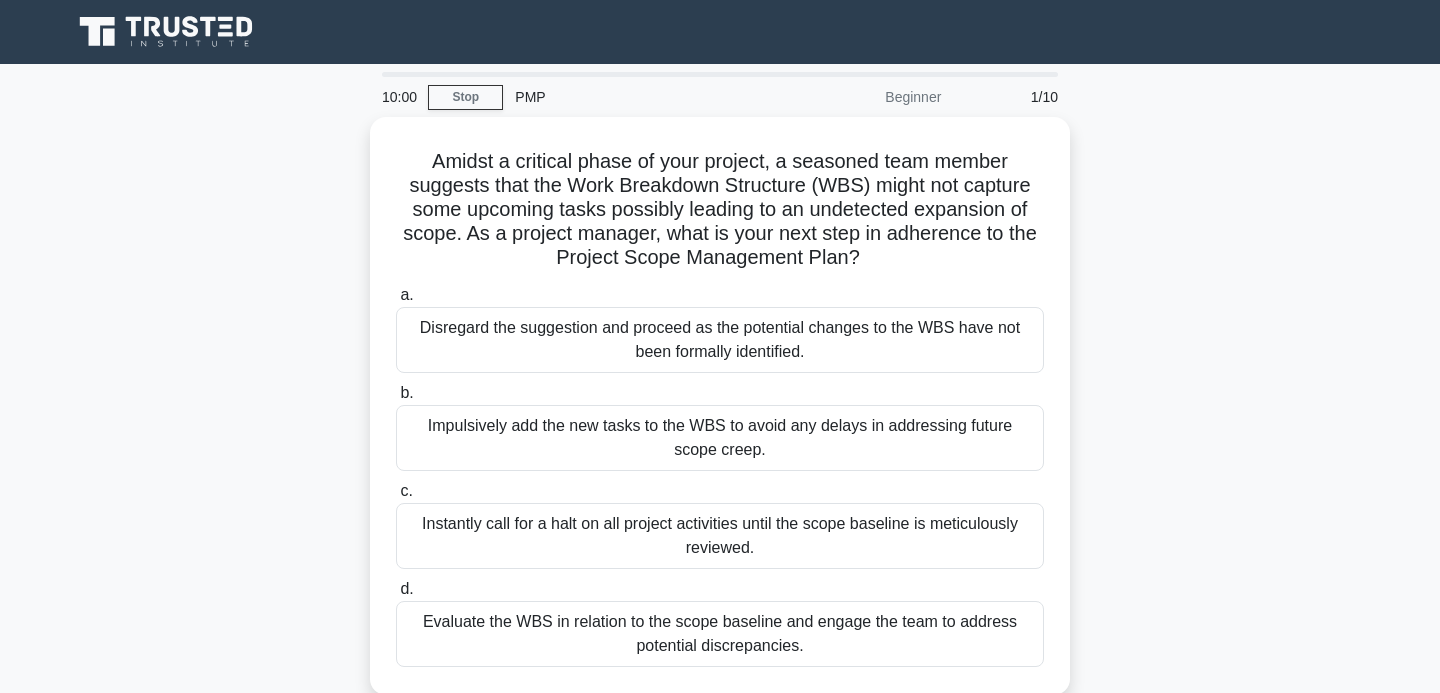 scroll, scrollTop: 0, scrollLeft: 0, axis: both 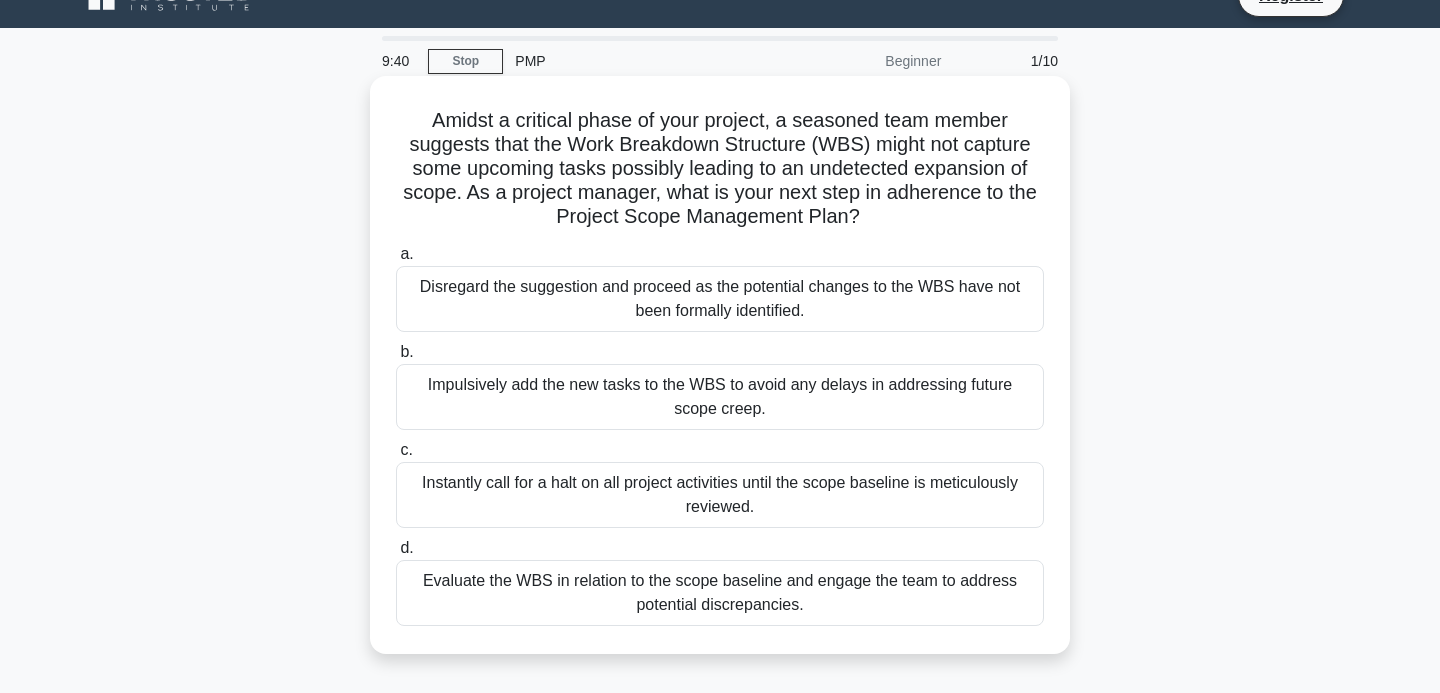 click on "Evaluate the WBS in relation to the scope baseline and engage the team to address potential discrepancies." at bounding box center (720, 593) 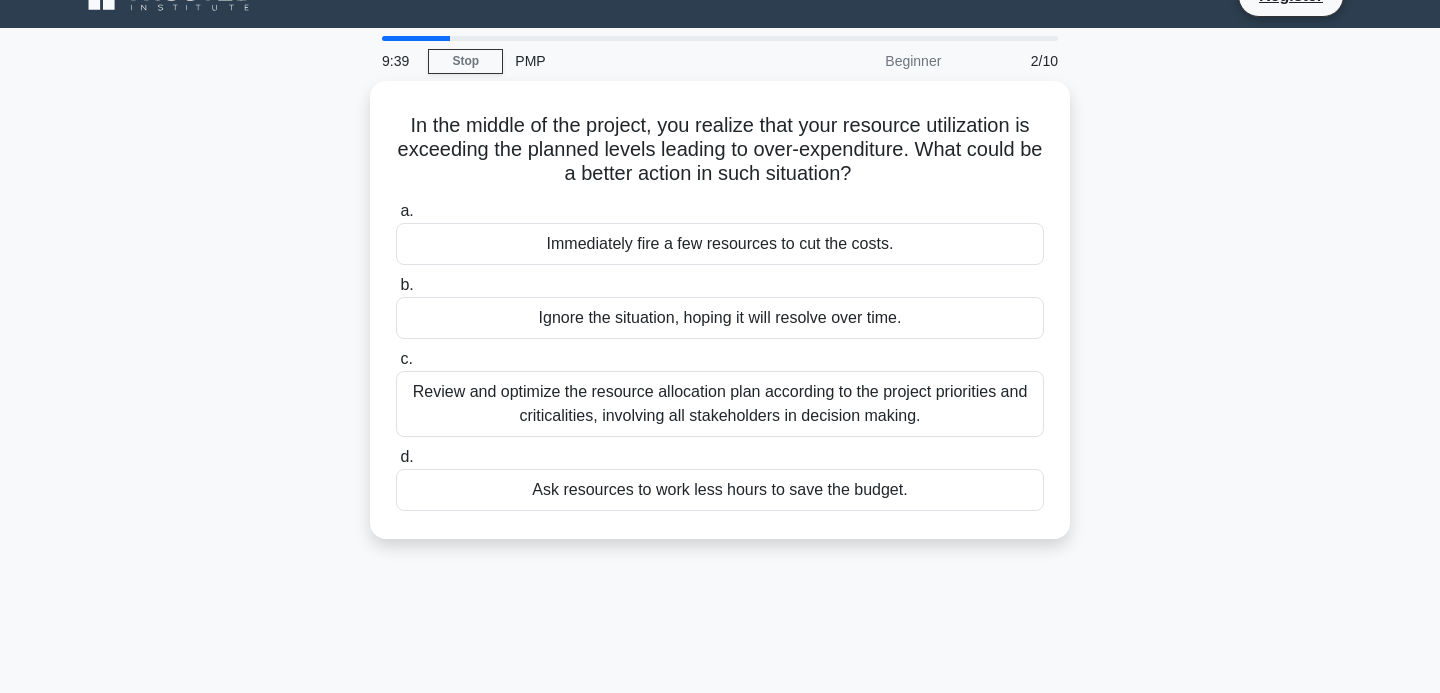 scroll, scrollTop: 0, scrollLeft: 0, axis: both 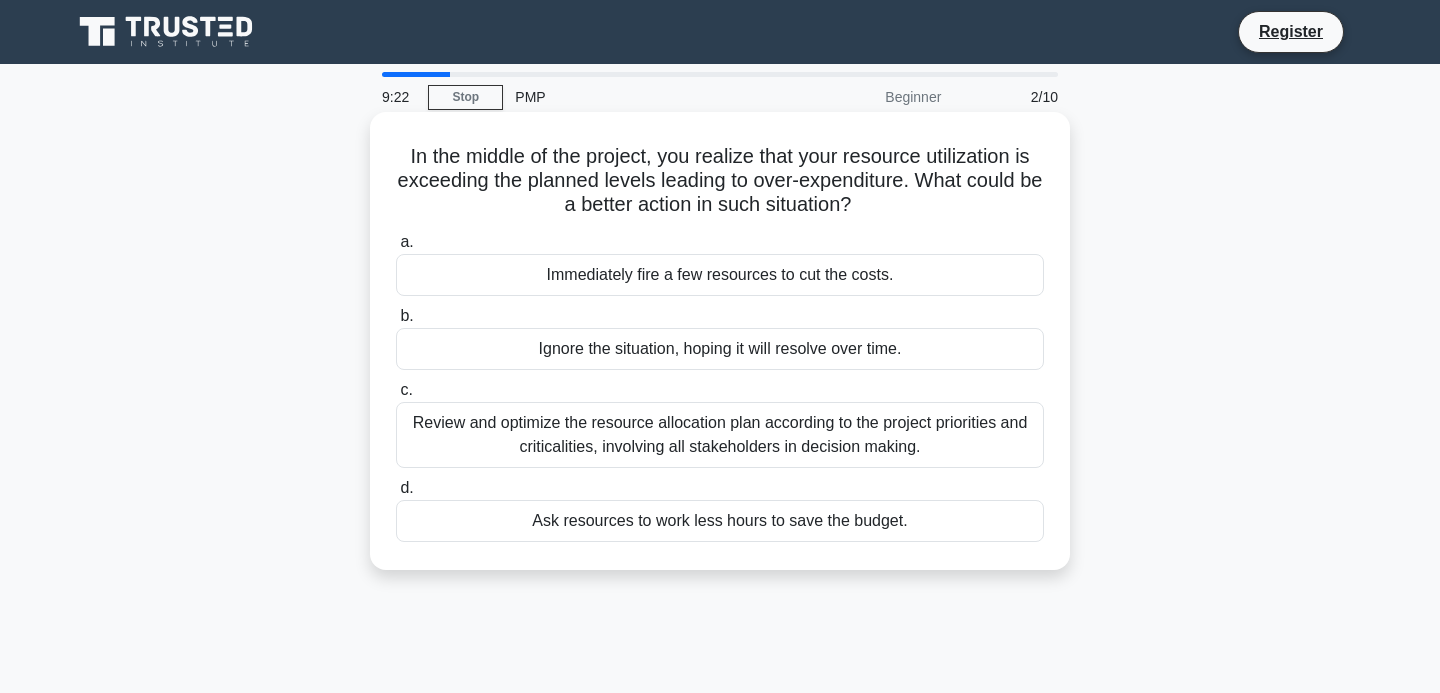 click on "Review and optimize the resource allocation plan according to the project priorities and criticalities, involving all stakeholders in decision making." at bounding box center [720, 435] 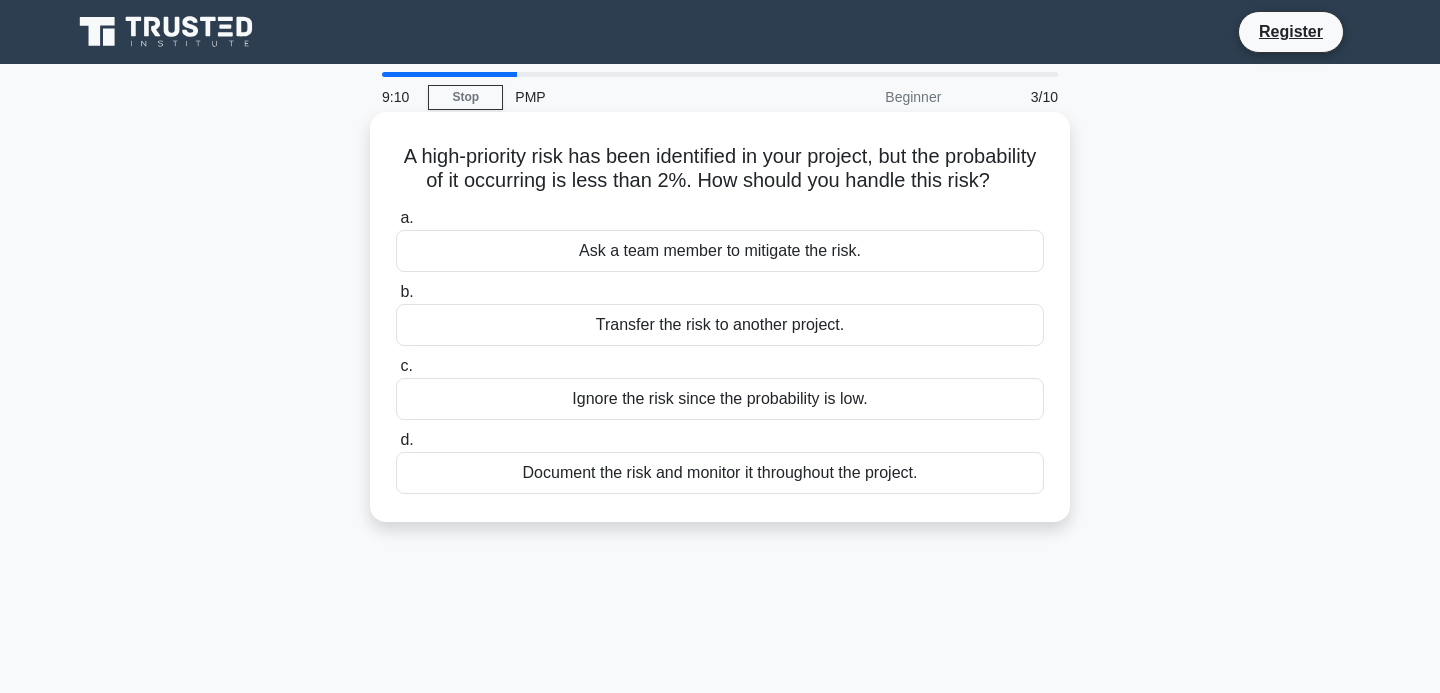 click on "Document the risk and monitor it throughout the project." at bounding box center (720, 473) 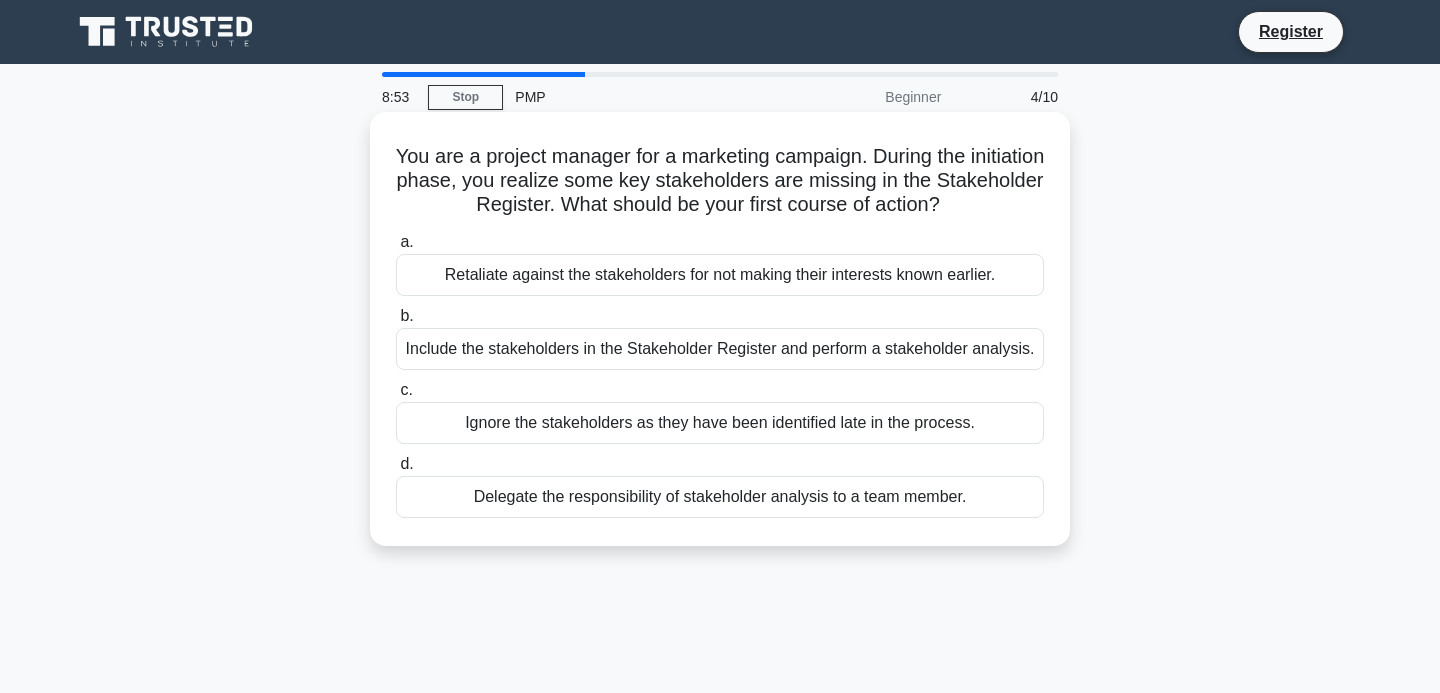 click on "Include the stakeholders in the Stakeholder Register and perform a stakeholder analysis." at bounding box center (720, 349) 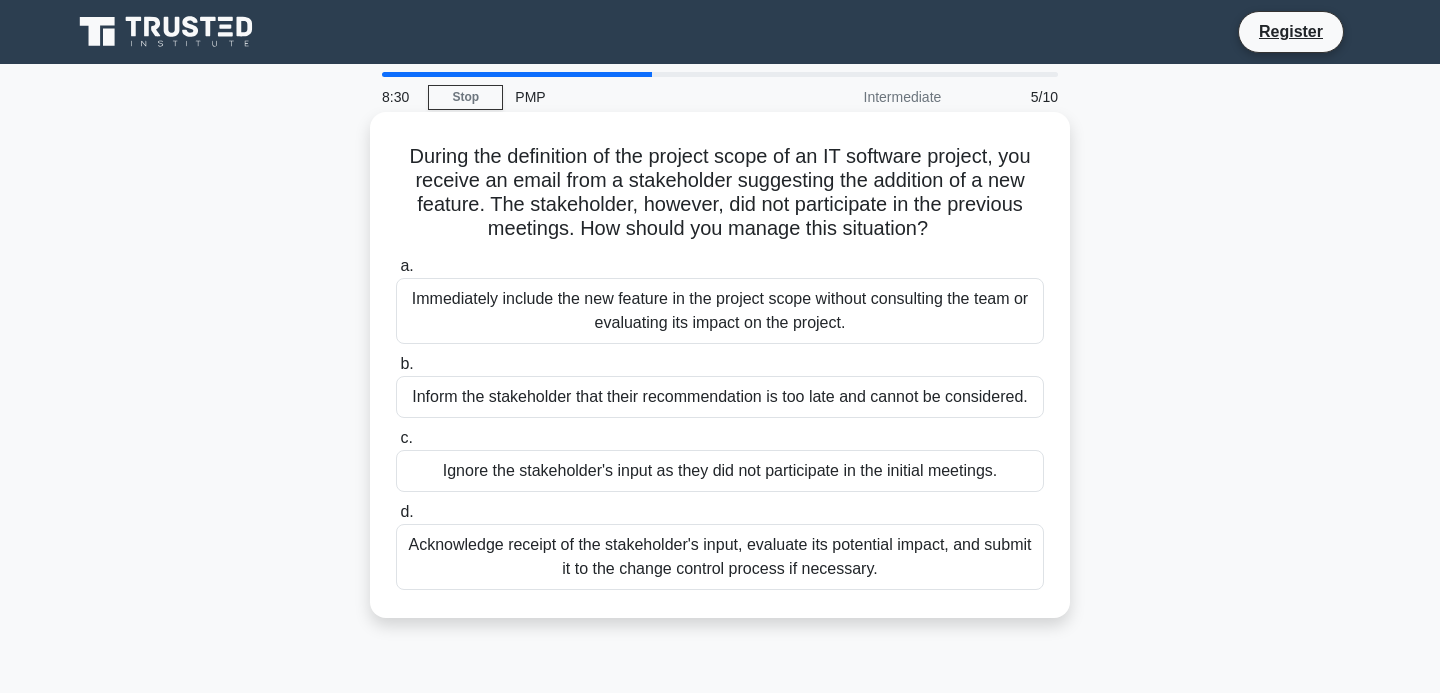 click on "Acknowledge receipt of the stakeholder's input, evaluate its potential impact, and submit it to the change control process if necessary." at bounding box center (720, 557) 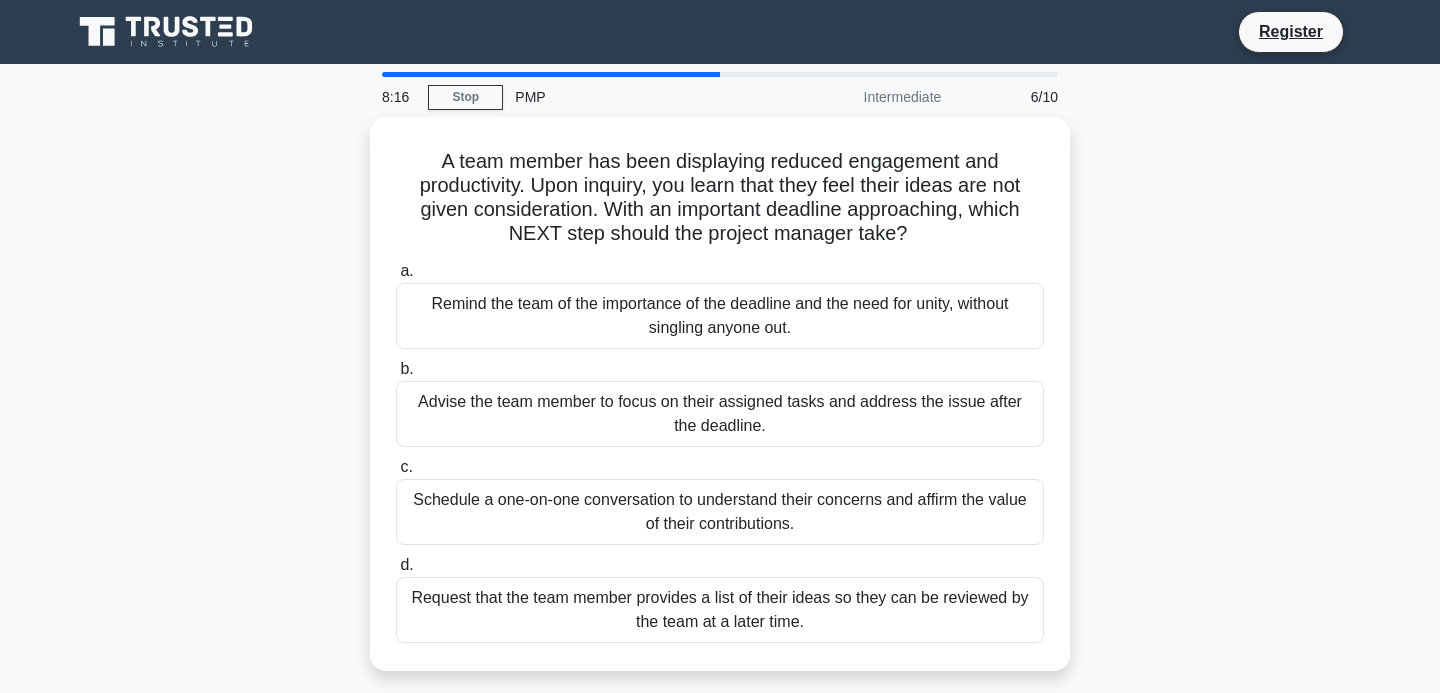 scroll, scrollTop: 16, scrollLeft: 0, axis: vertical 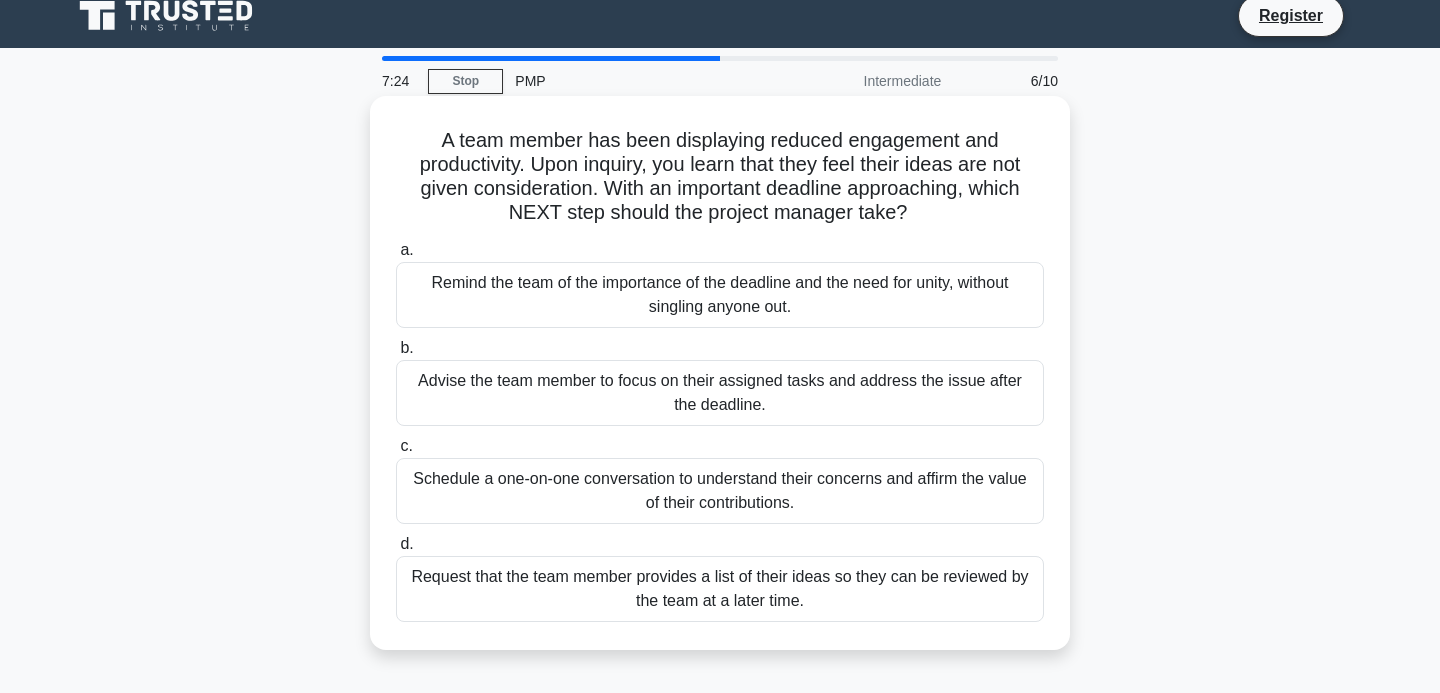 click on "Request that the team member provides a list of their ideas so they can be reviewed by the team at a later time." at bounding box center (720, 589) 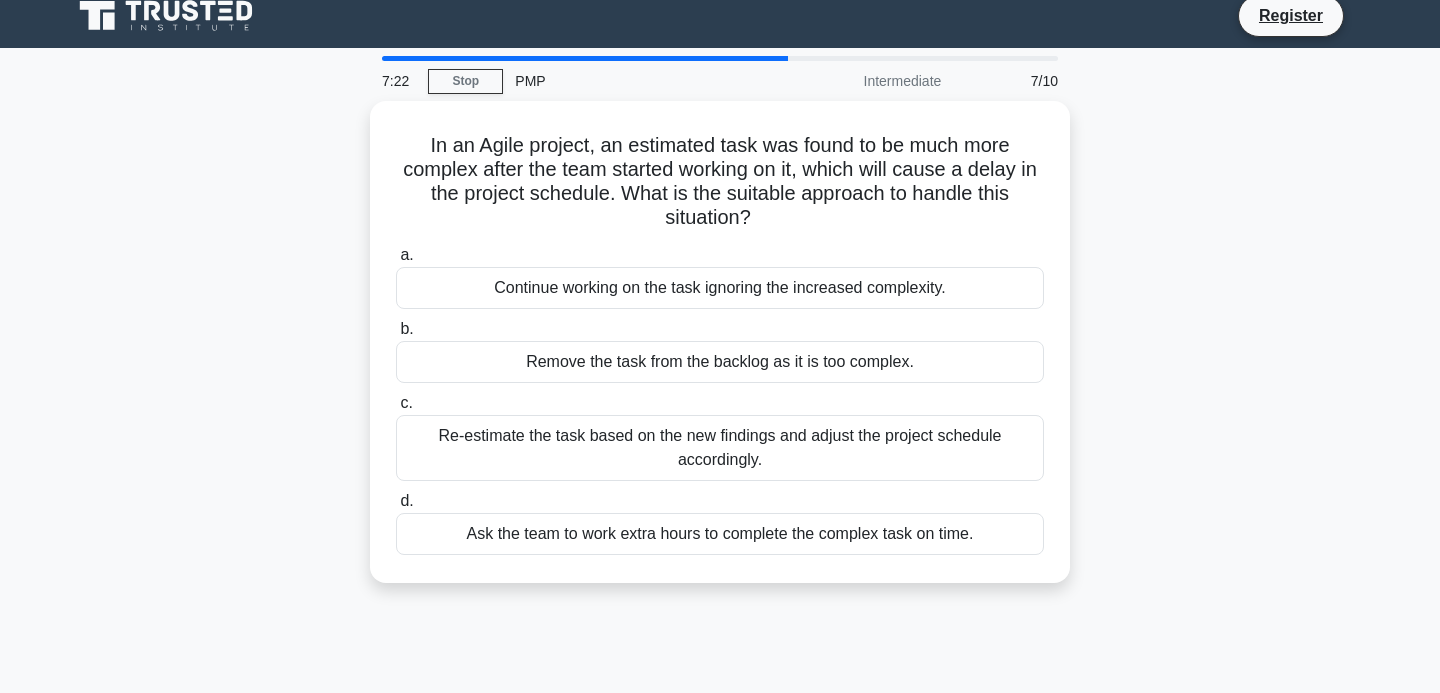 scroll, scrollTop: 0, scrollLeft: 0, axis: both 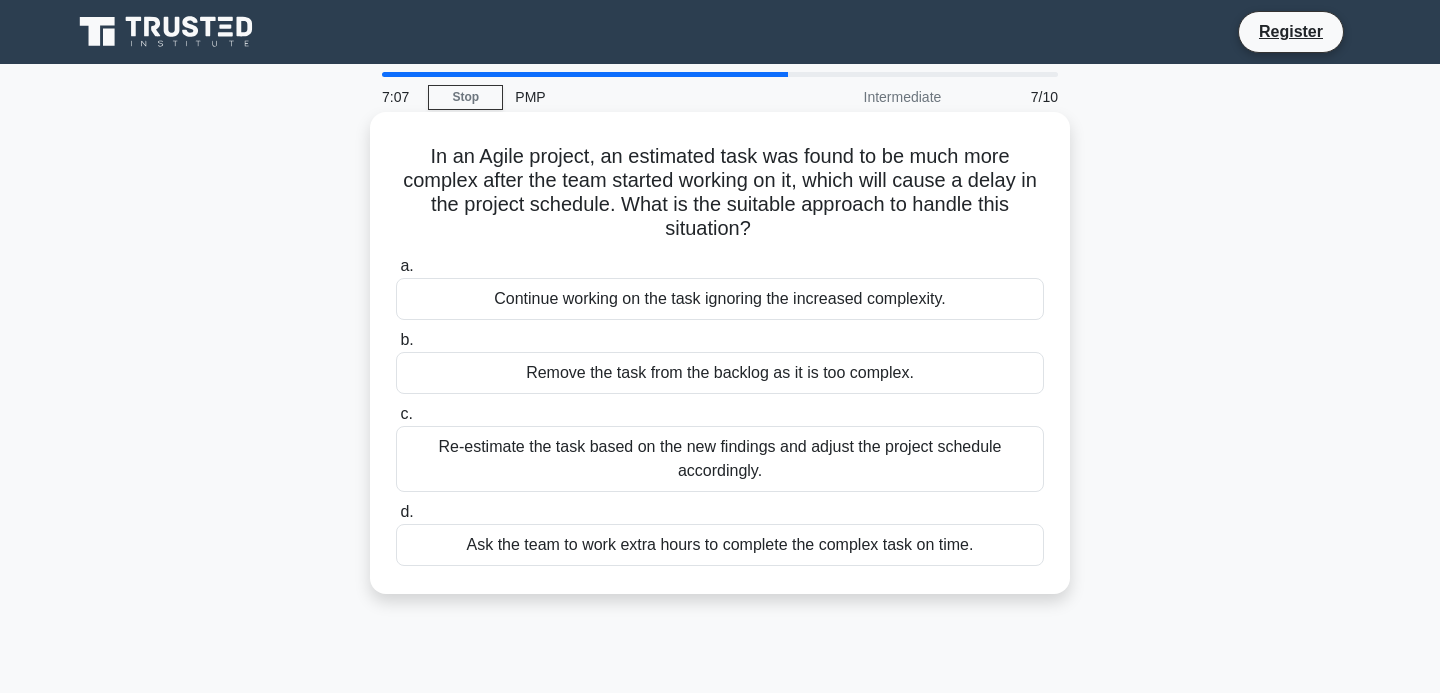 click on "Re-estimate the task based on the new findings and adjust the project schedule accordingly." at bounding box center [720, 459] 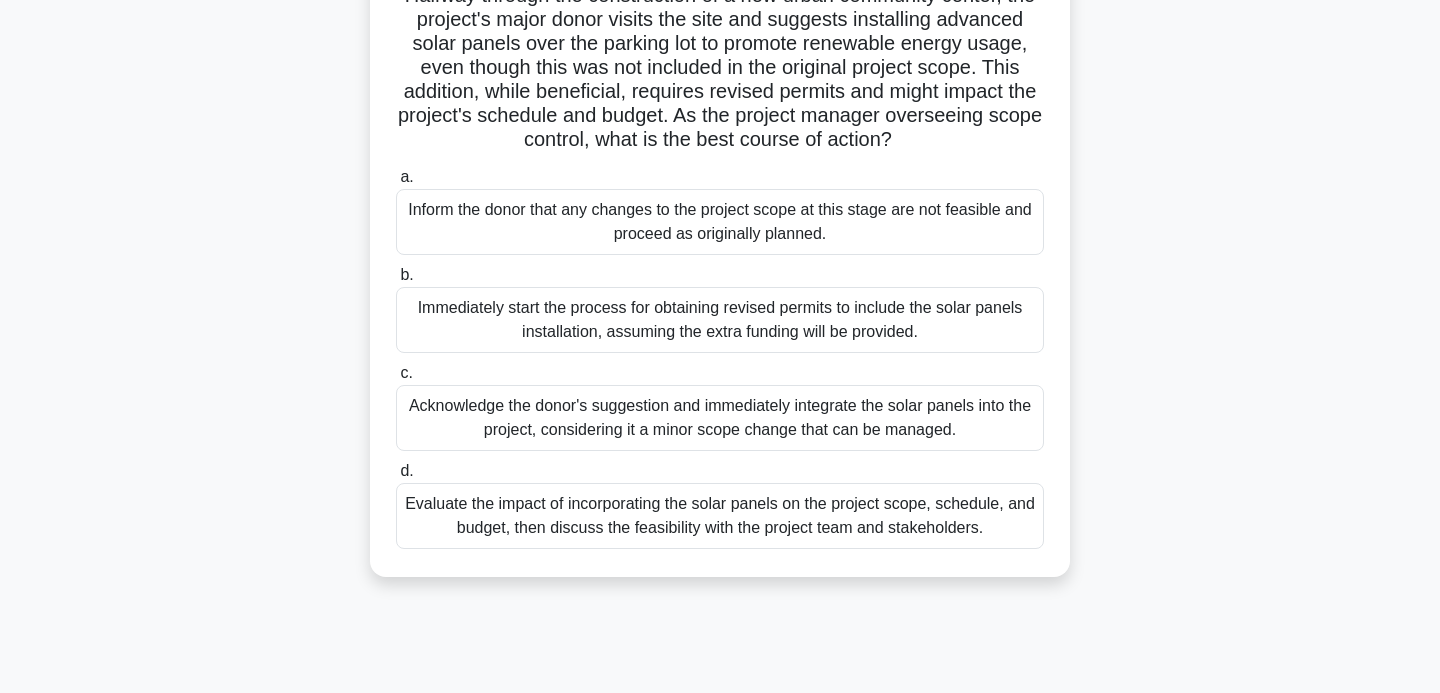 scroll, scrollTop: 171, scrollLeft: 0, axis: vertical 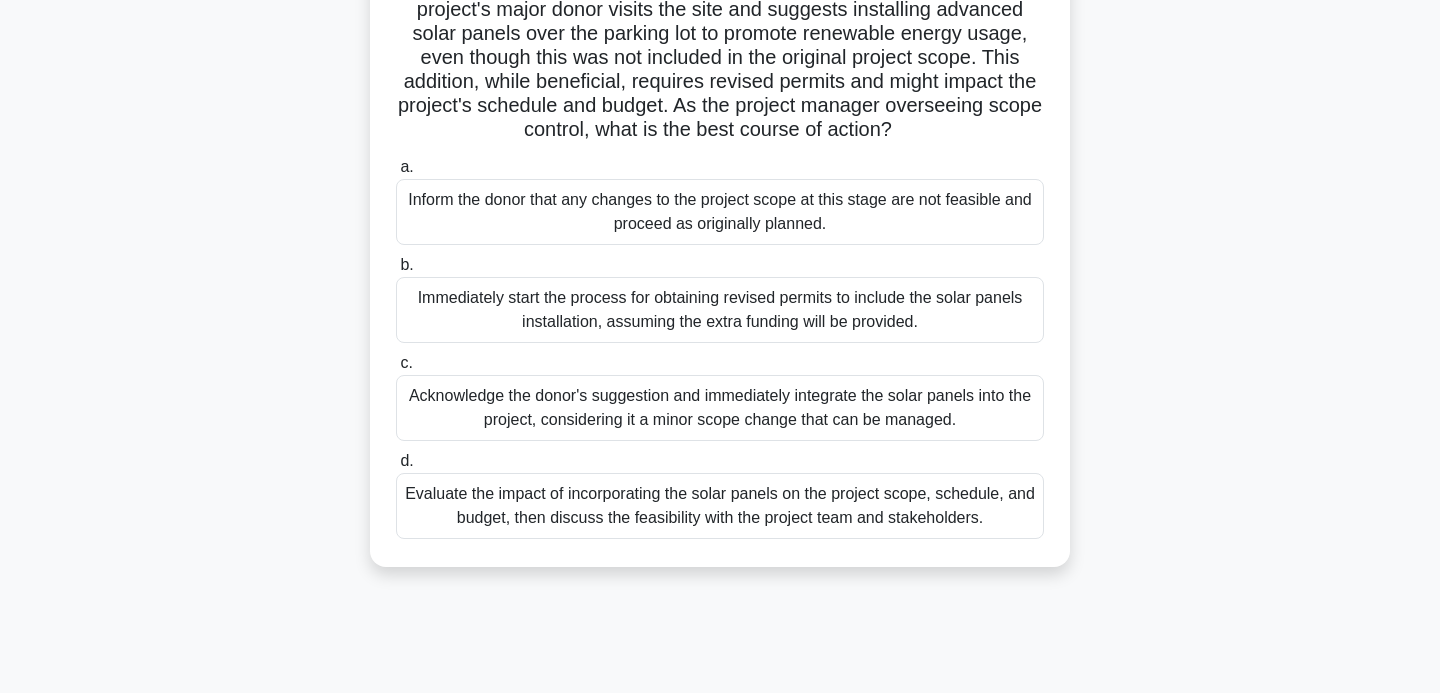 click on "Evaluate the impact of incorporating the solar panels on the project scope, schedule, and budget, then discuss the feasibility with the project team and stakeholders." at bounding box center (720, 506) 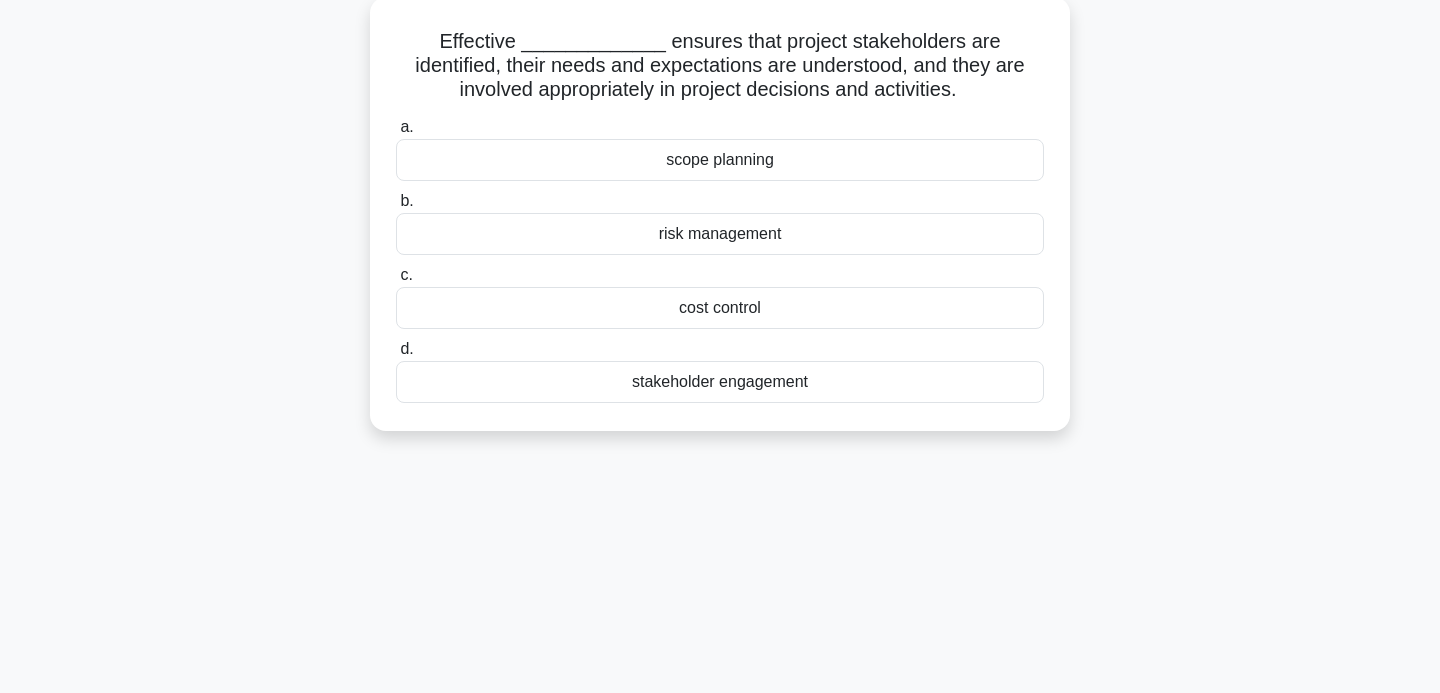 scroll, scrollTop: 0, scrollLeft: 0, axis: both 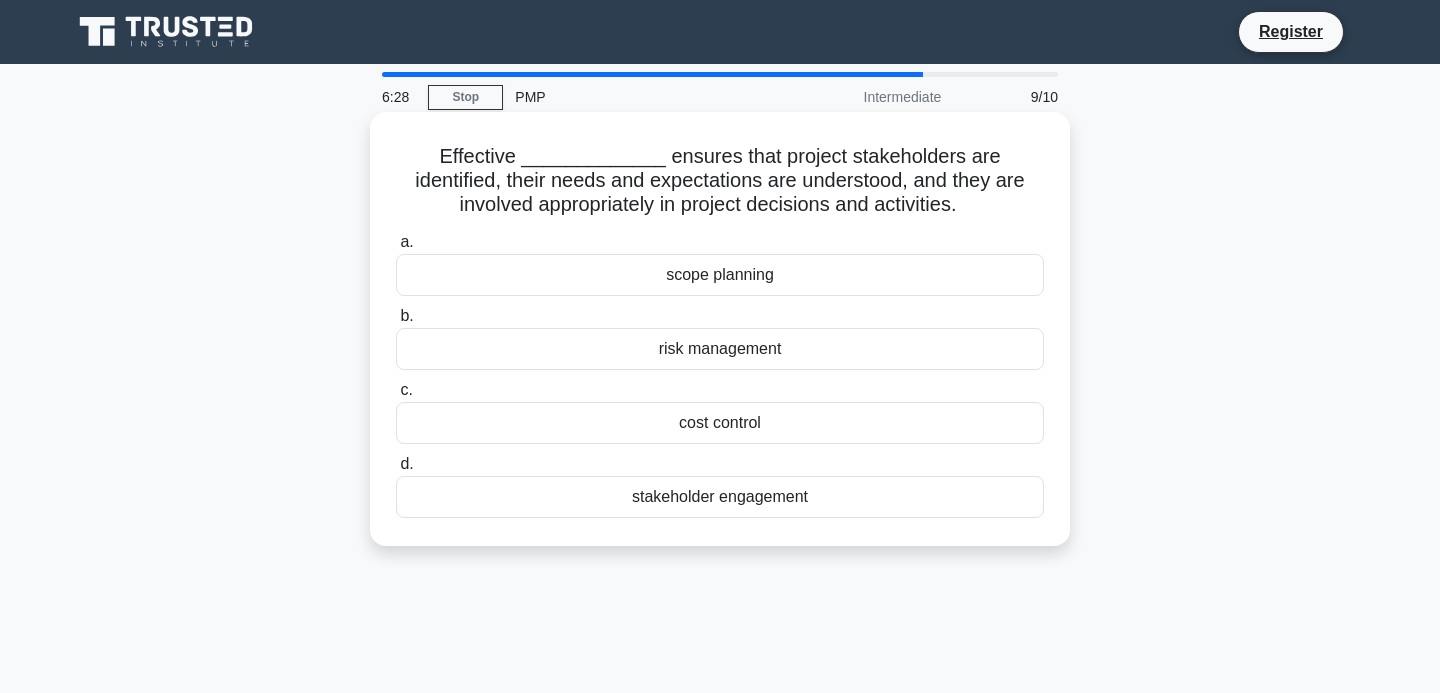 click on "stakeholder engagement" at bounding box center [720, 497] 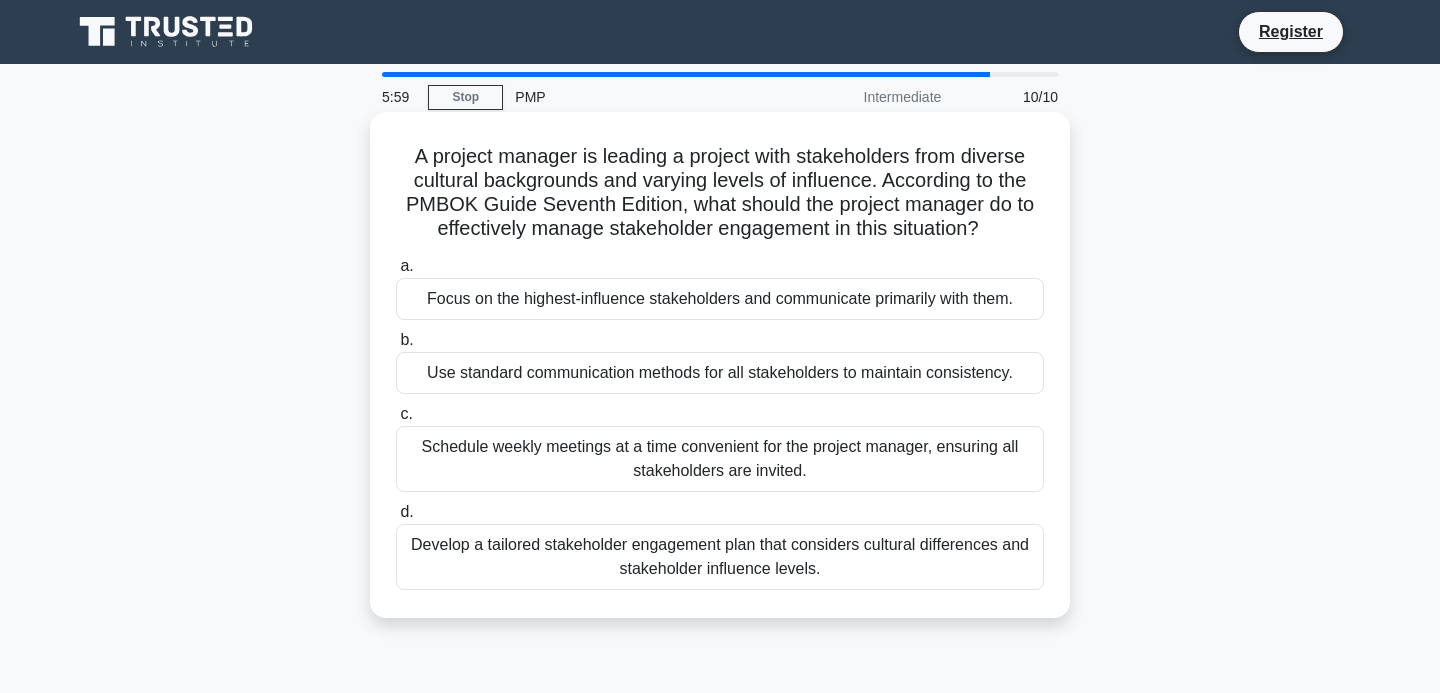 click on "Develop a tailored stakeholder engagement plan that considers cultural differences and stakeholder influence levels." at bounding box center (720, 557) 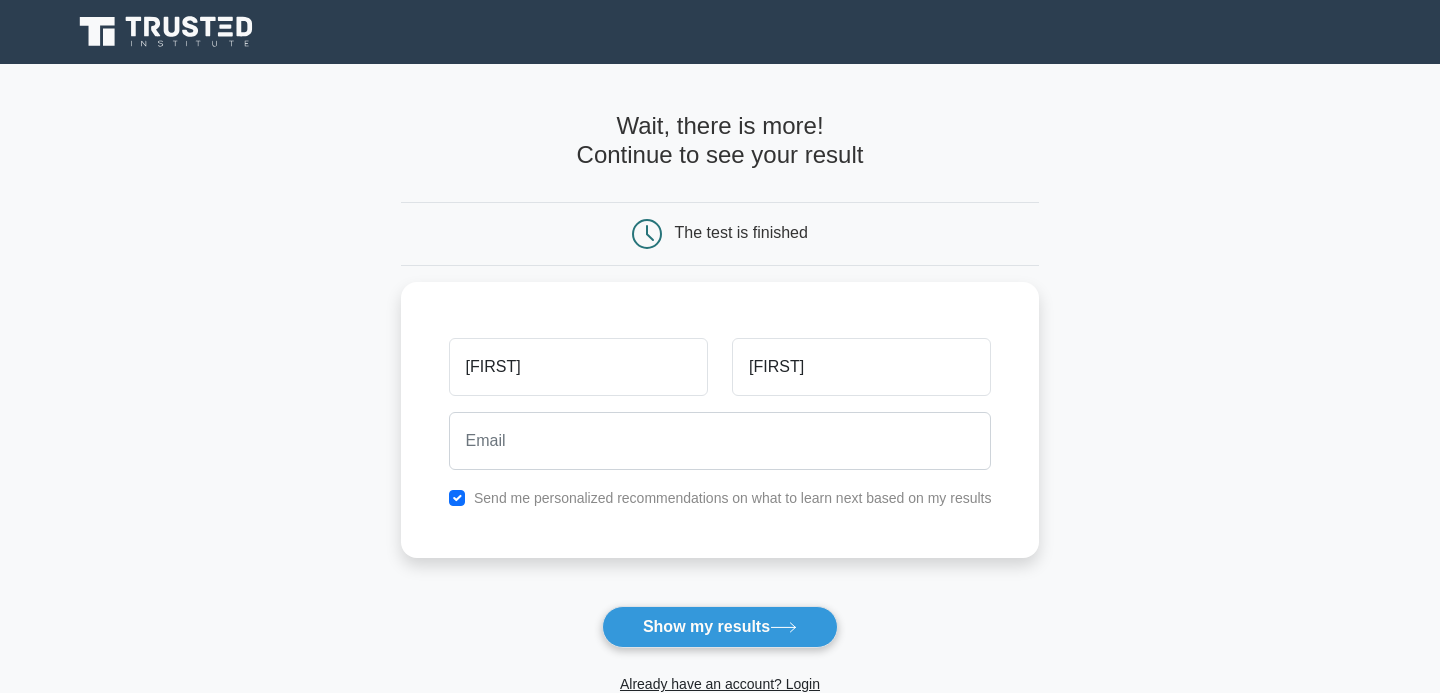 scroll, scrollTop: 43, scrollLeft: 0, axis: vertical 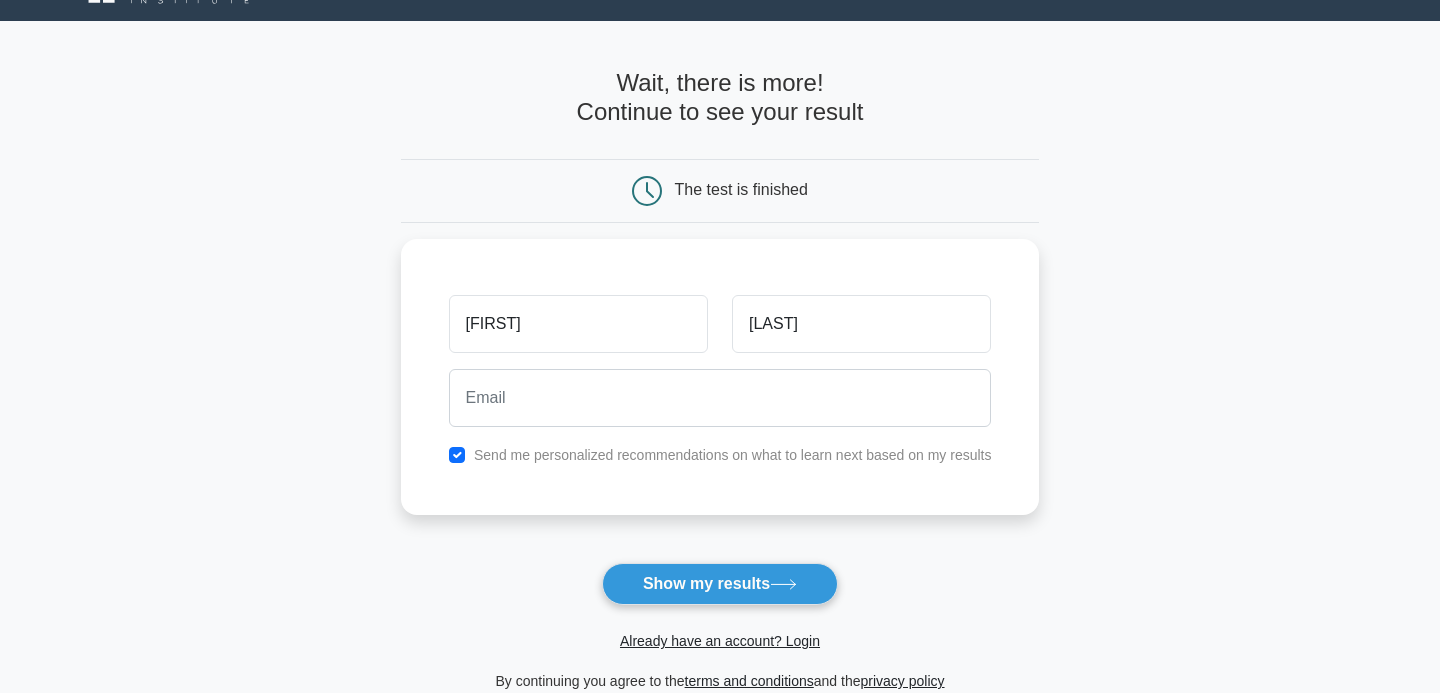 type on "Trevisan" 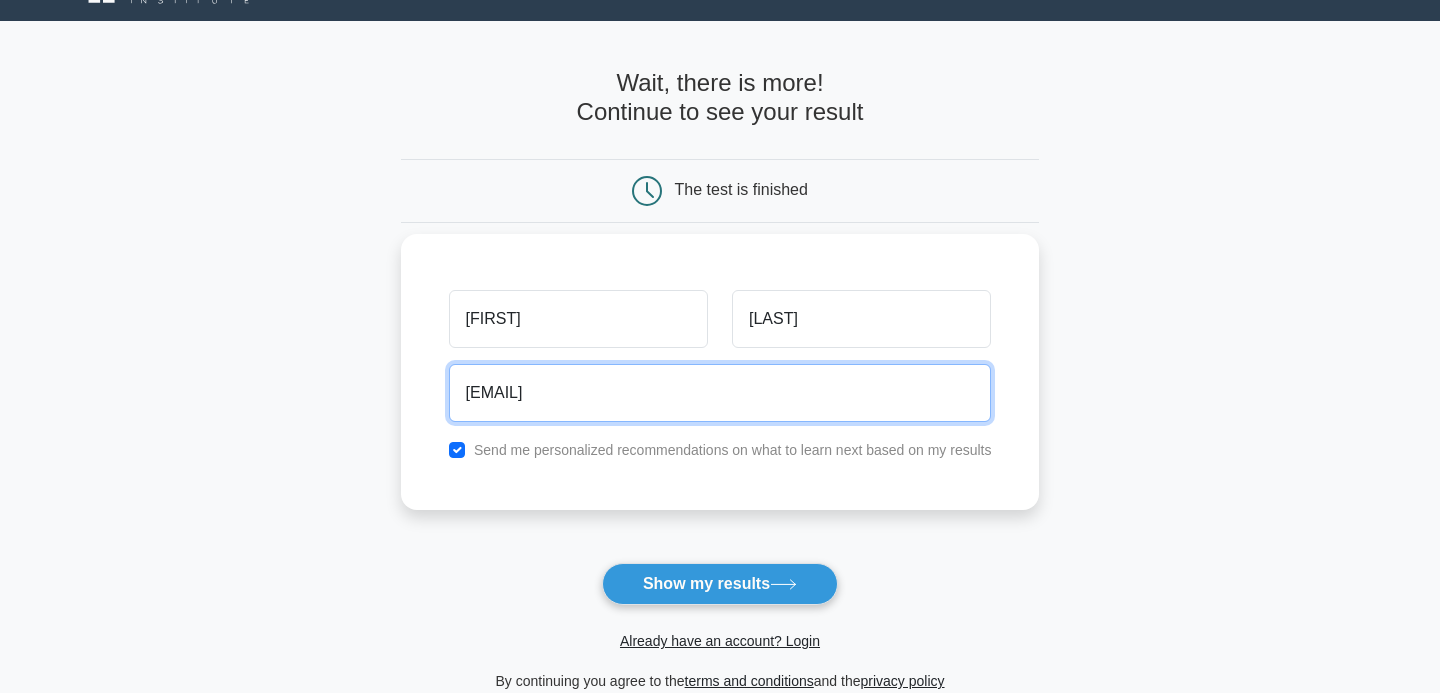 type on "trevialex.99@gmail.com" 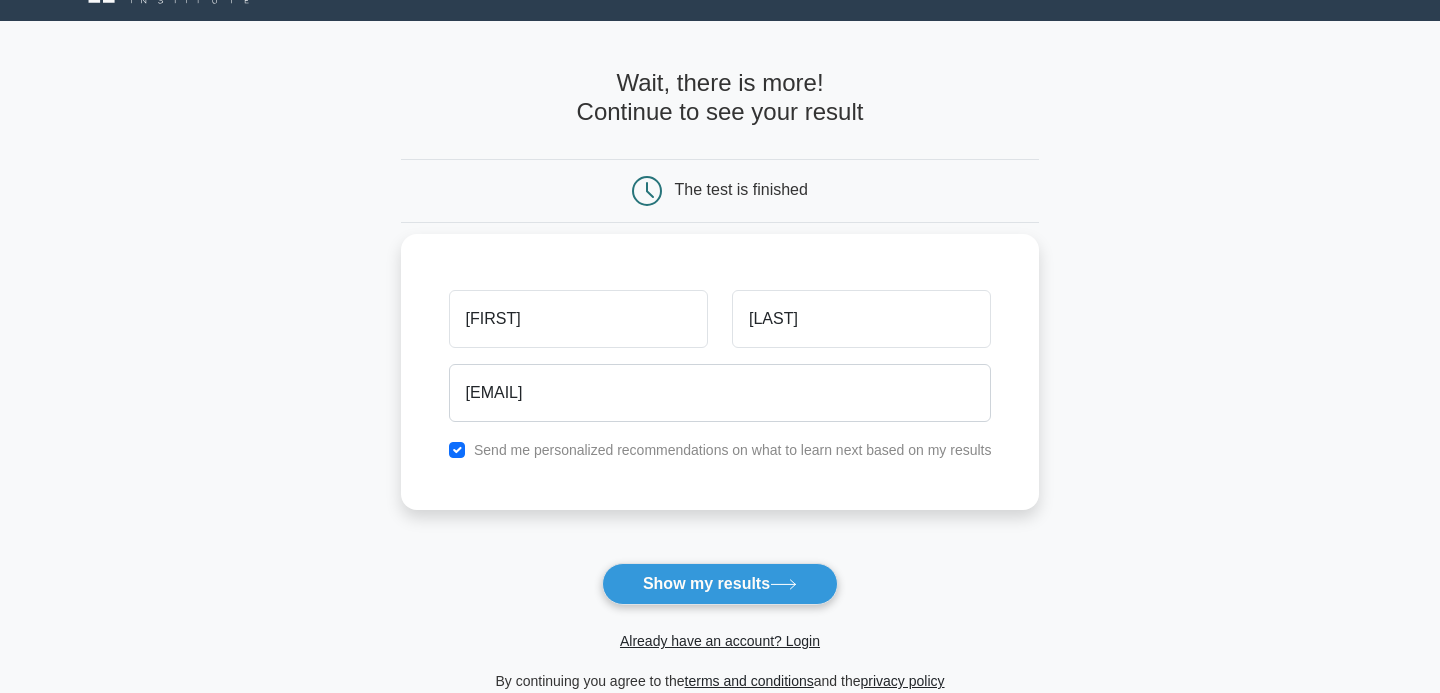 click on "Send me personalized recommendations on what to learn next based on my results" at bounding box center (733, 450) 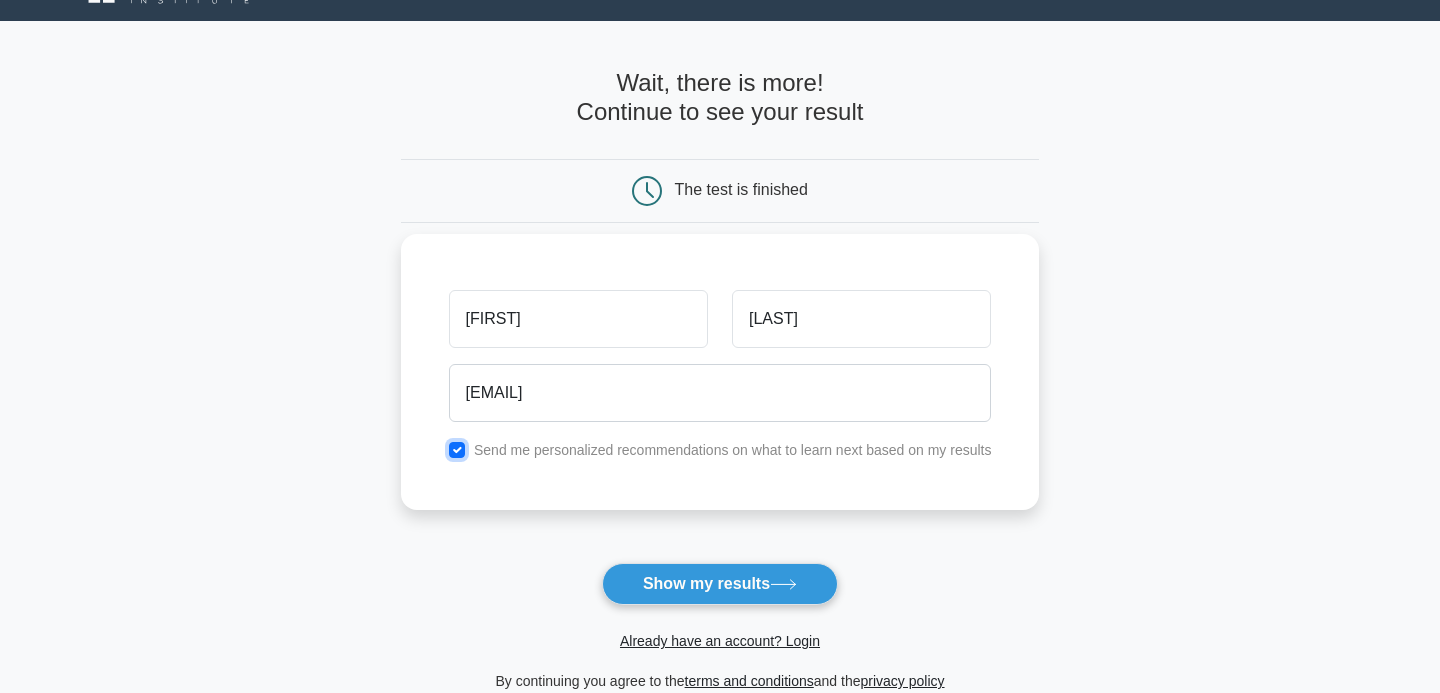 click at bounding box center (457, 450) 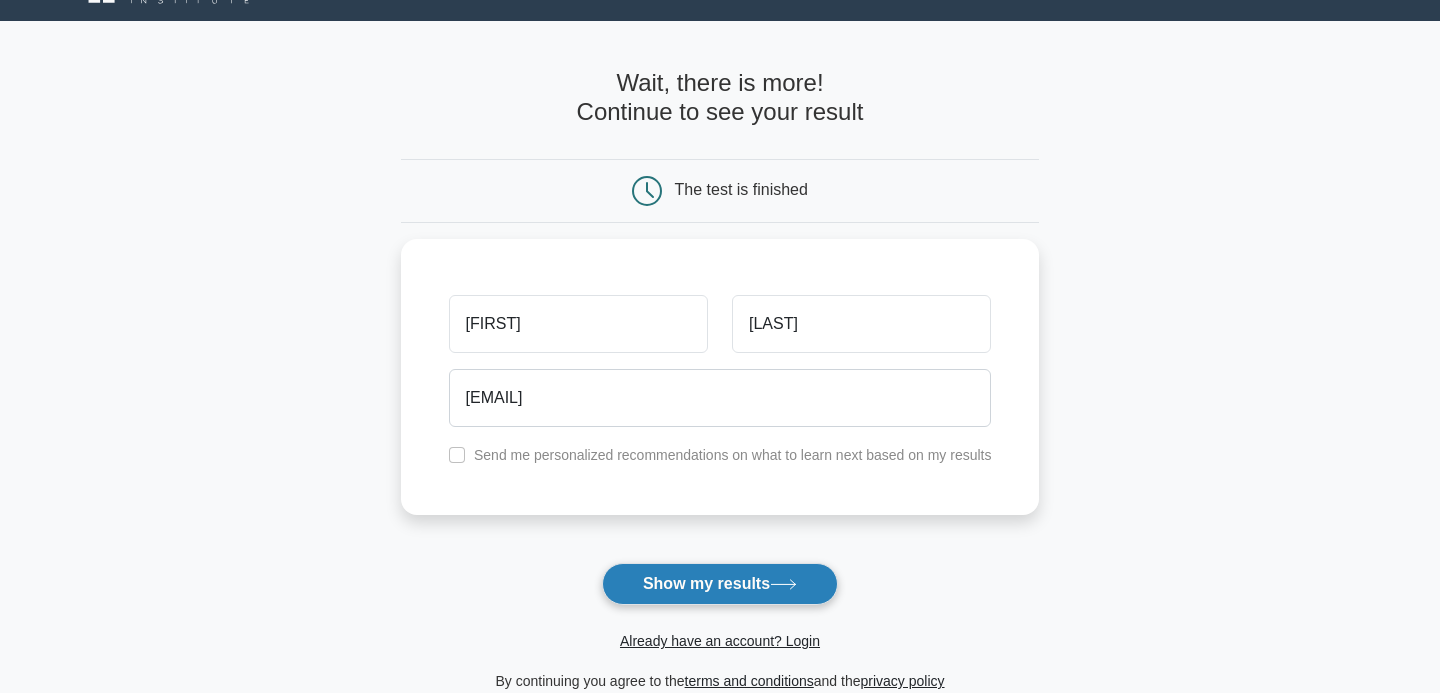 click on "Show my results" at bounding box center (720, 584) 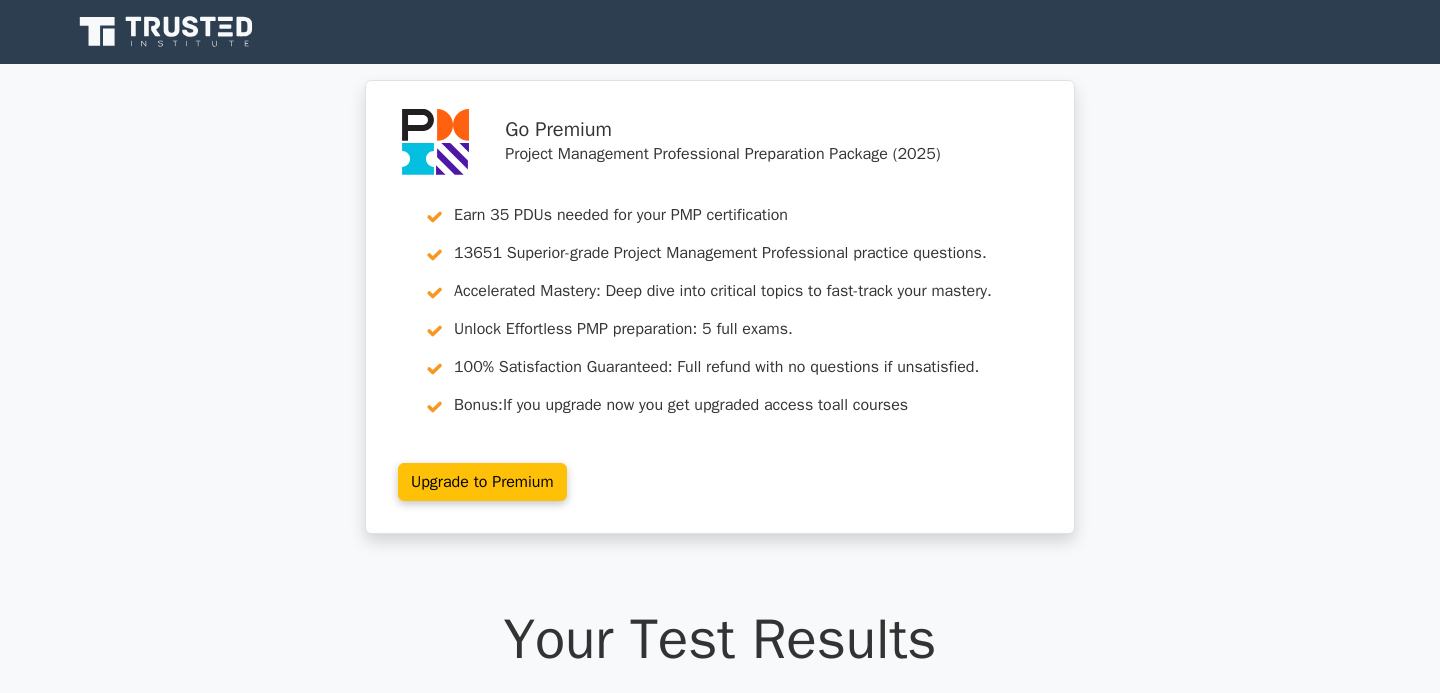 scroll, scrollTop: 0, scrollLeft: 0, axis: both 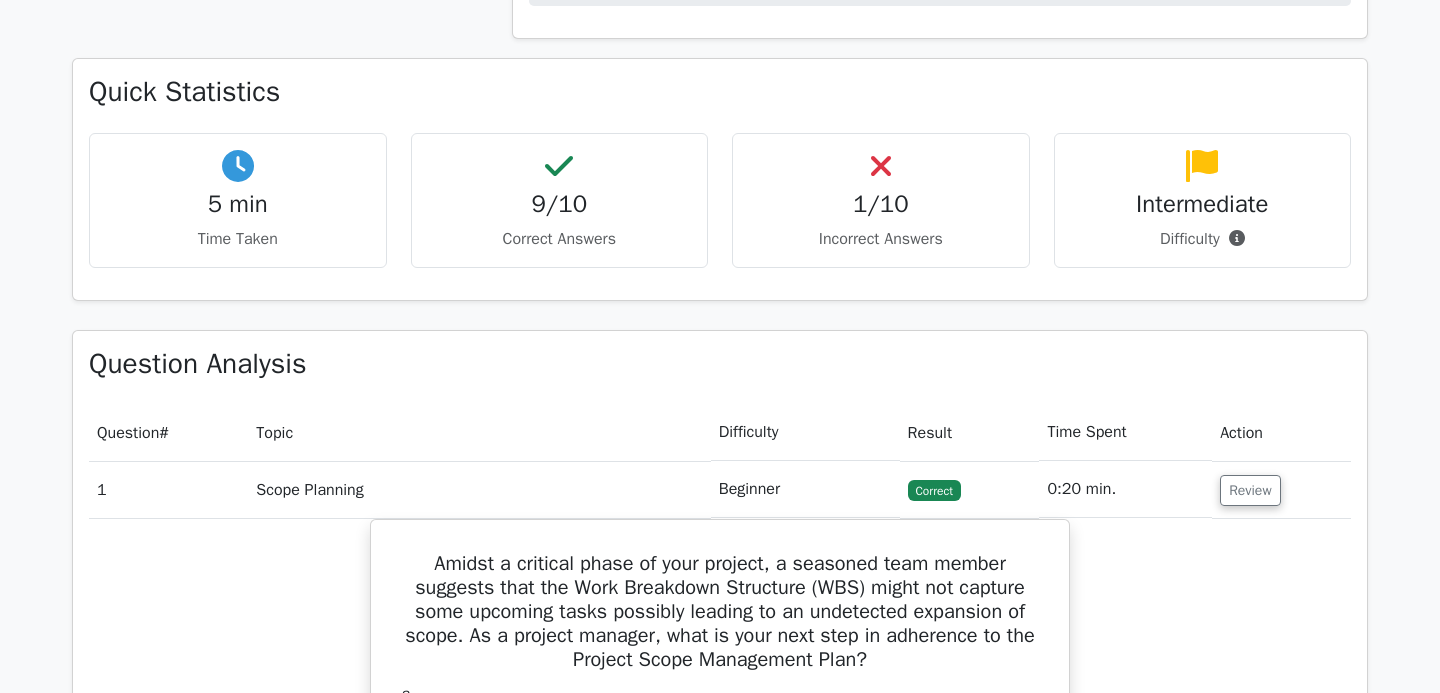 click on "Incorrect Answers" at bounding box center (881, 239) 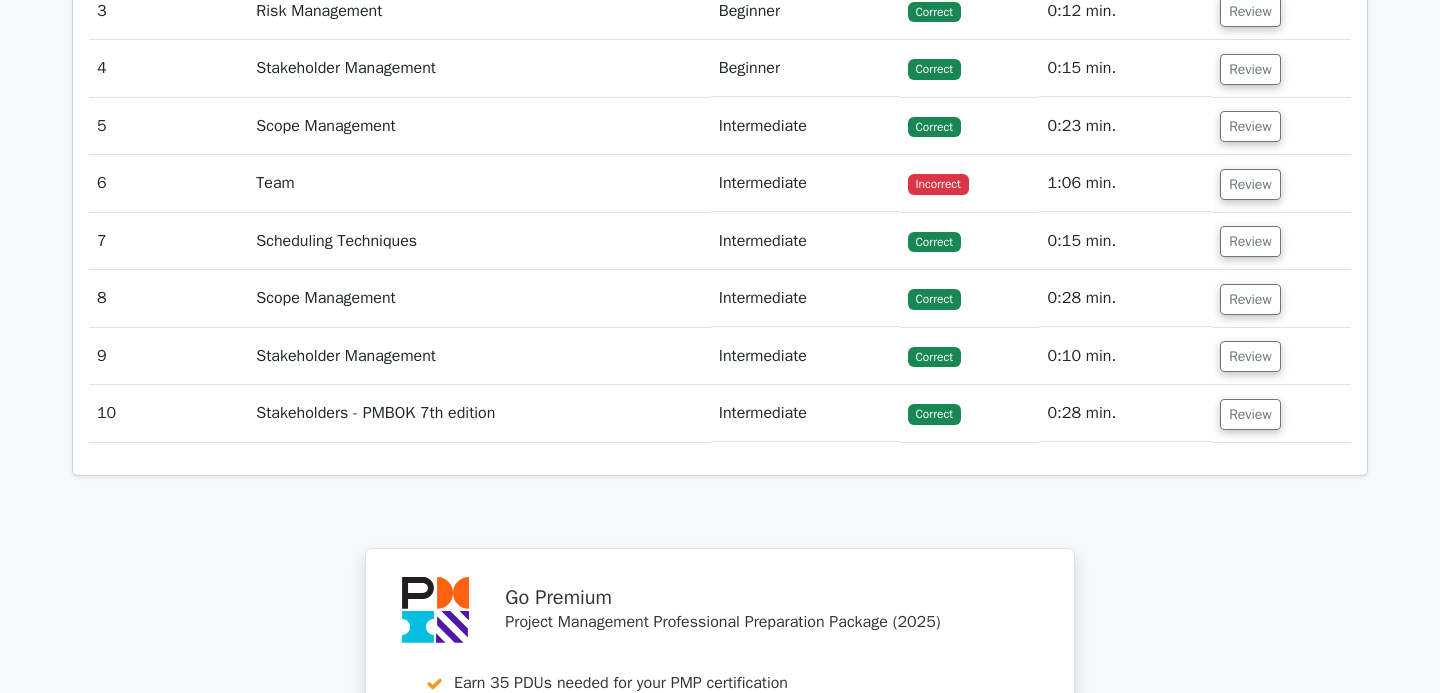 scroll, scrollTop: 2952, scrollLeft: 0, axis: vertical 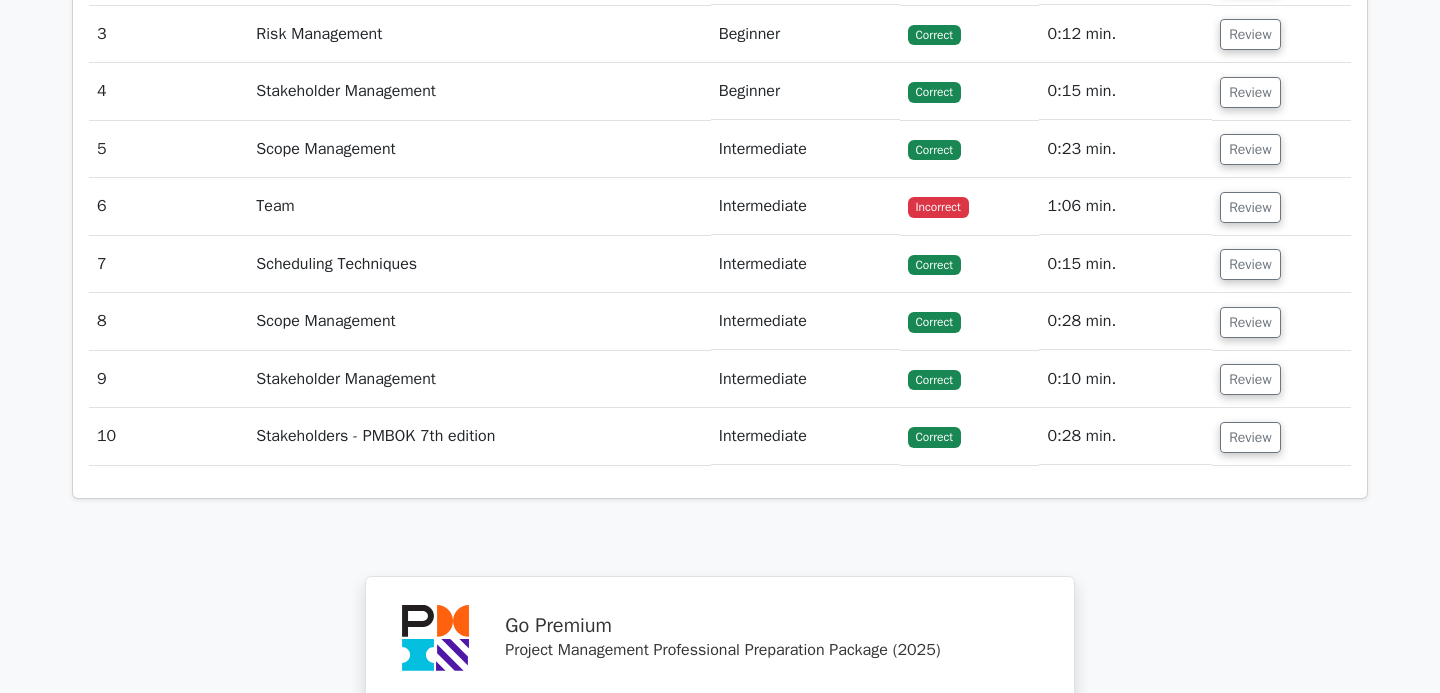 click on "Team" at bounding box center (479, 206) 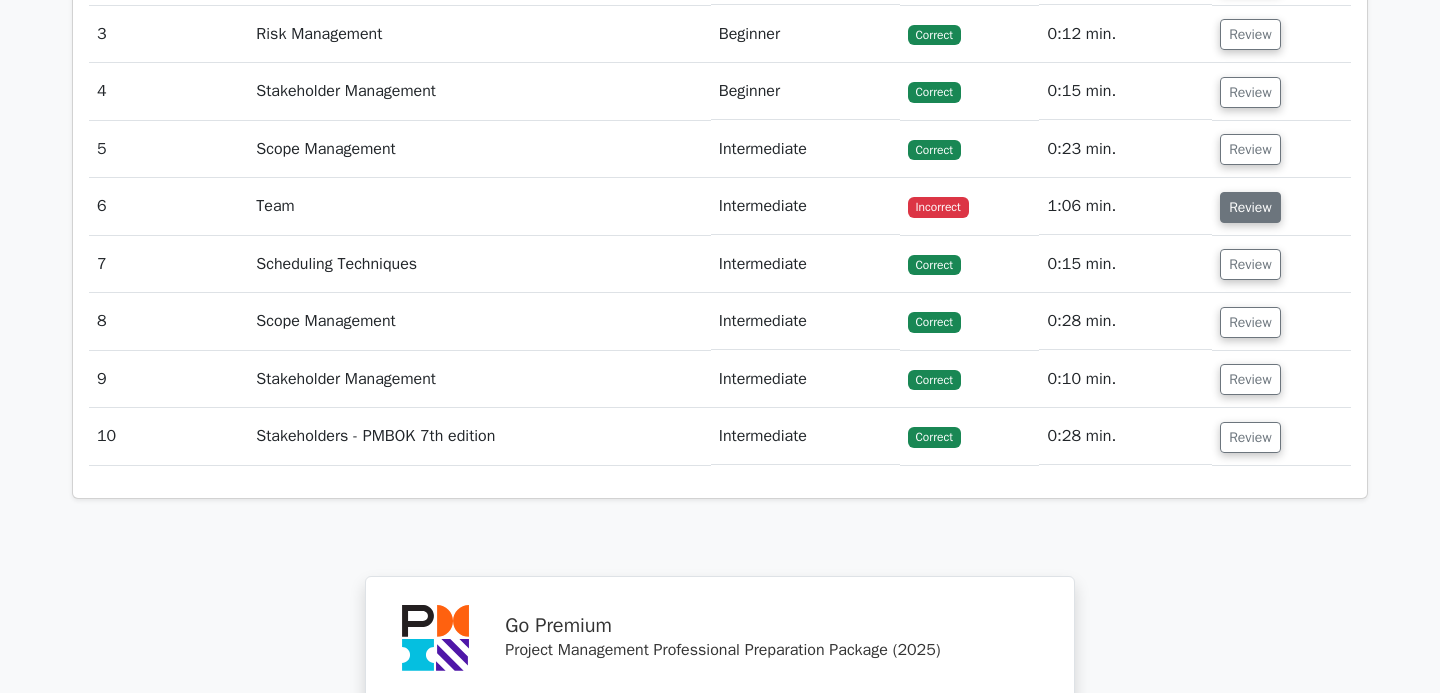 click on "Review" at bounding box center [1250, 207] 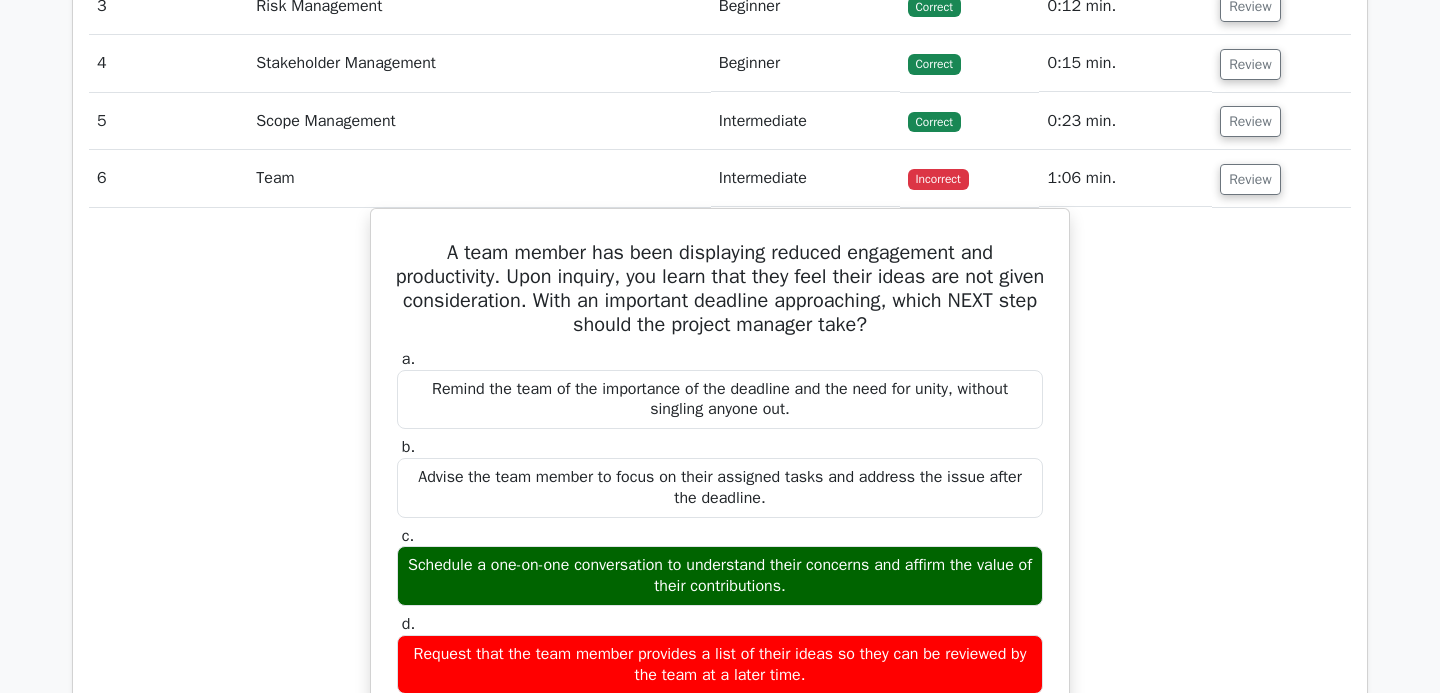 scroll, scrollTop: 2989, scrollLeft: 0, axis: vertical 